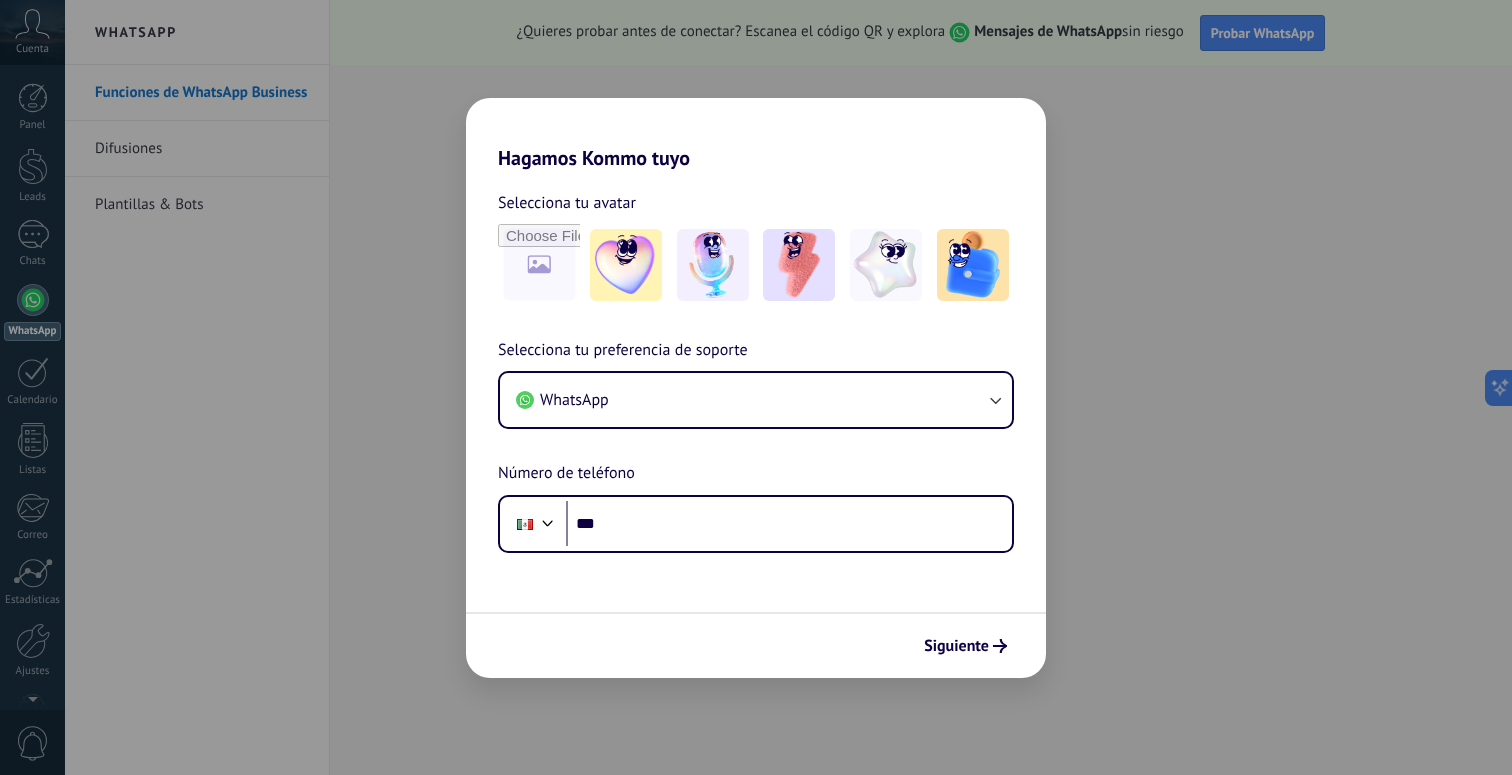 scroll, scrollTop: 0, scrollLeft: 0, axis: both 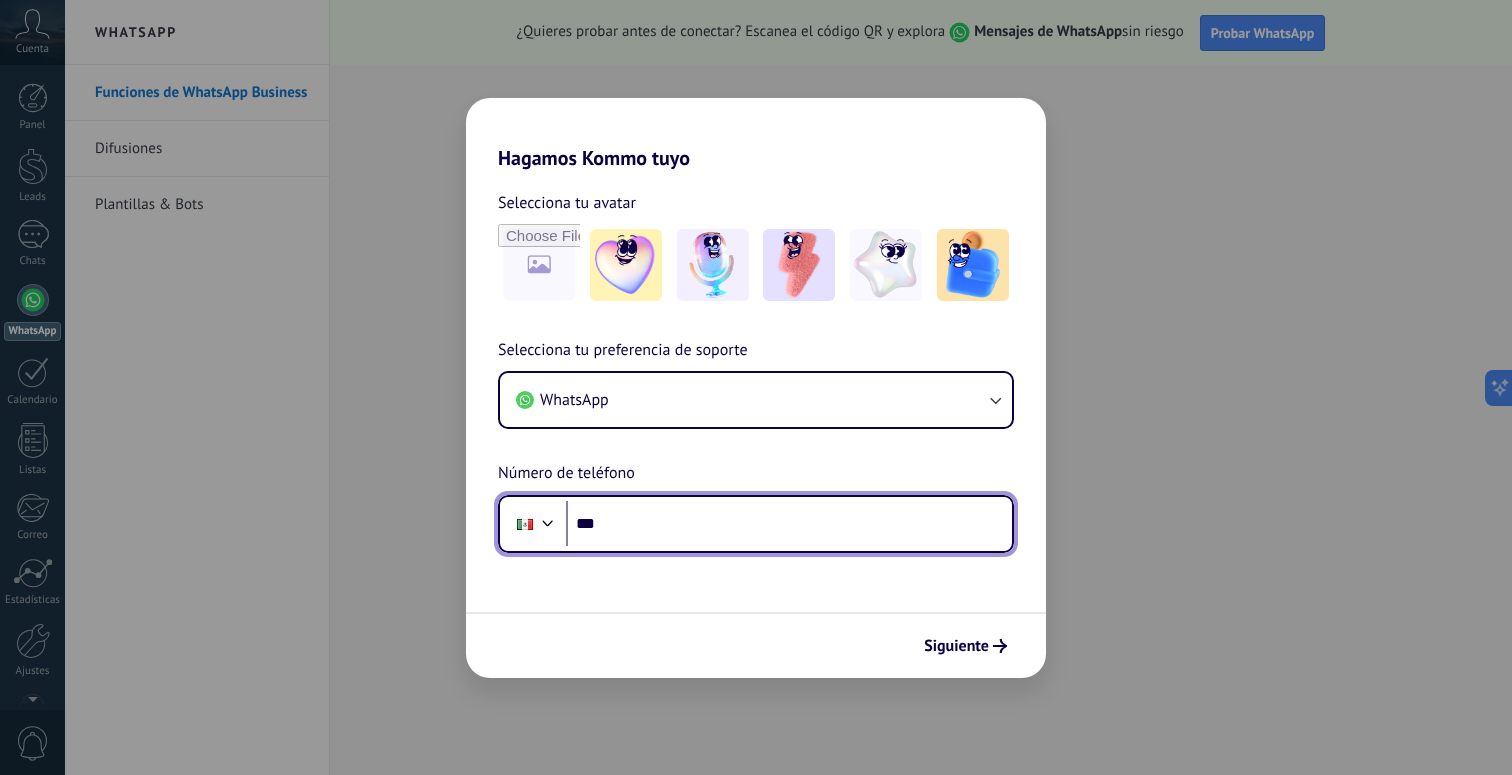 click on "***" at bounding box center (789, 524) 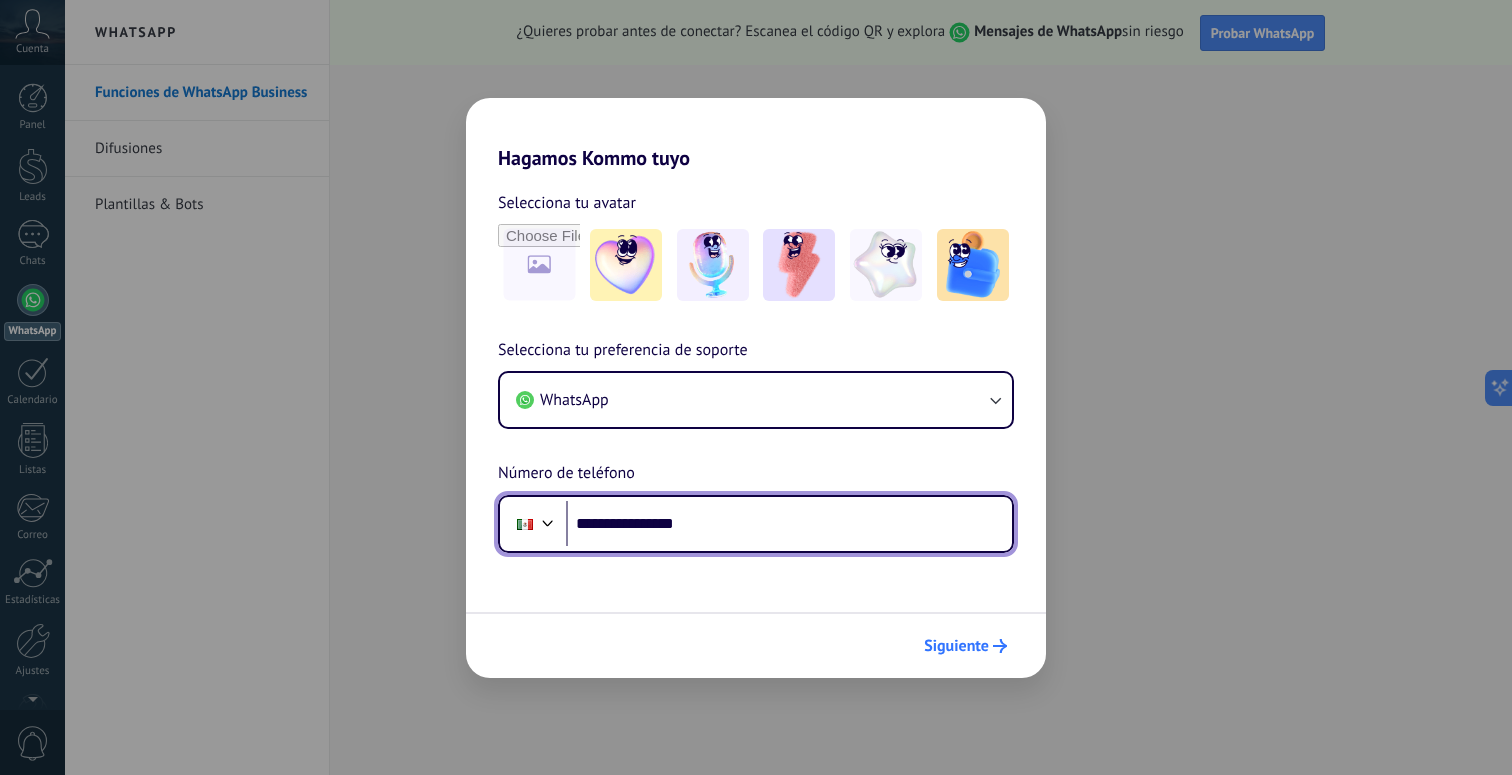 type on "**********" 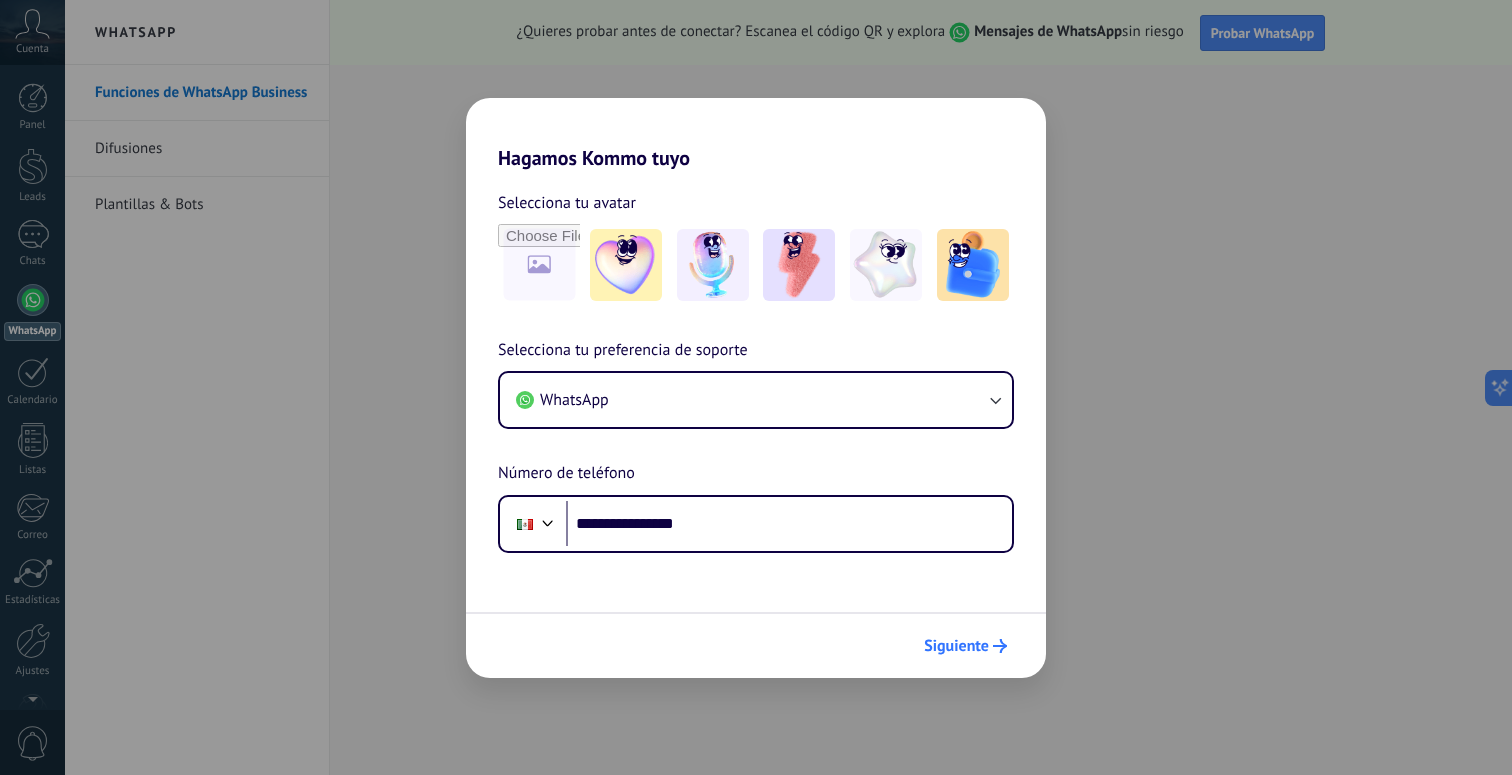 click on "Siguiente" at bounding box center (956, 646) 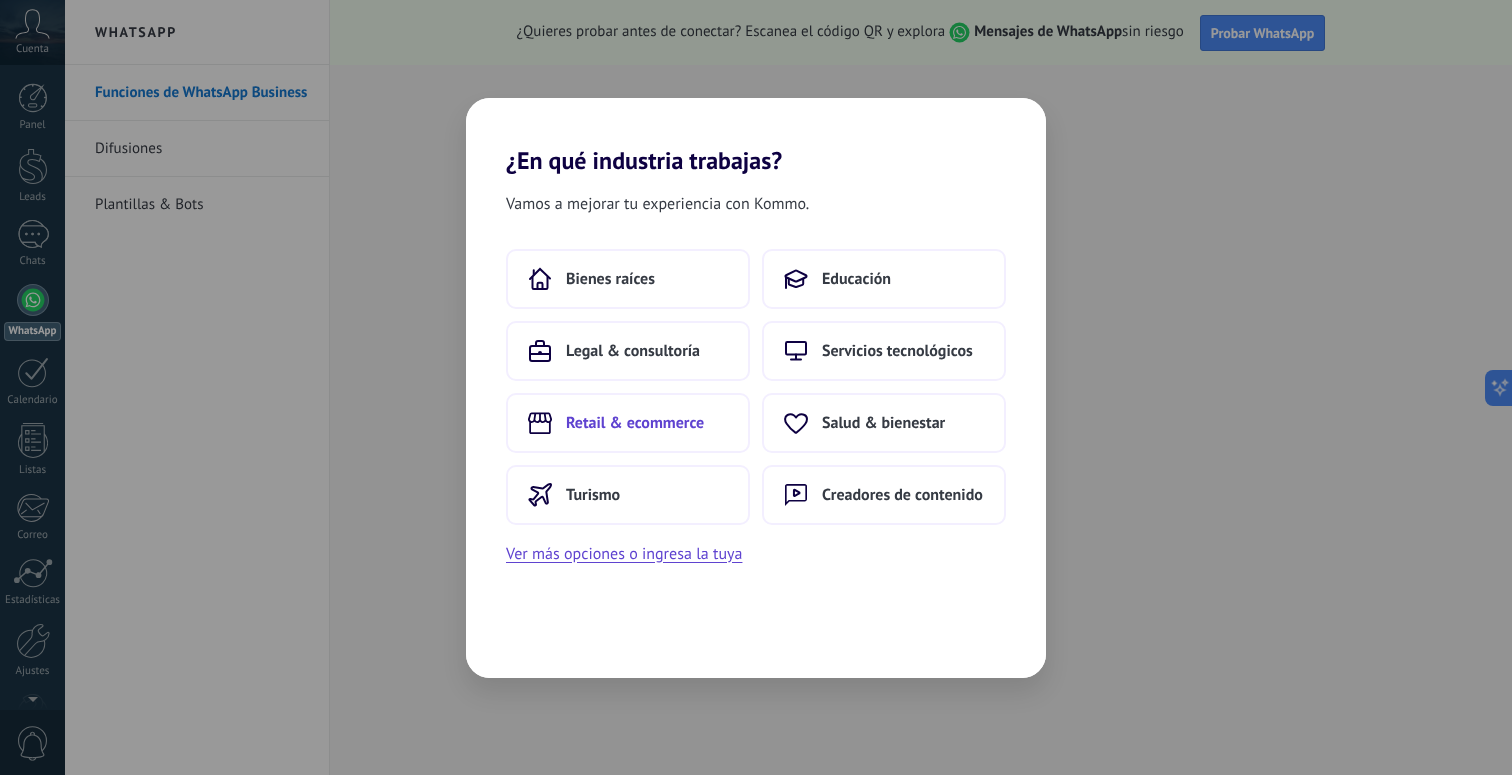 click on "Retail & ecommerce" at bounding box center (635, 423) 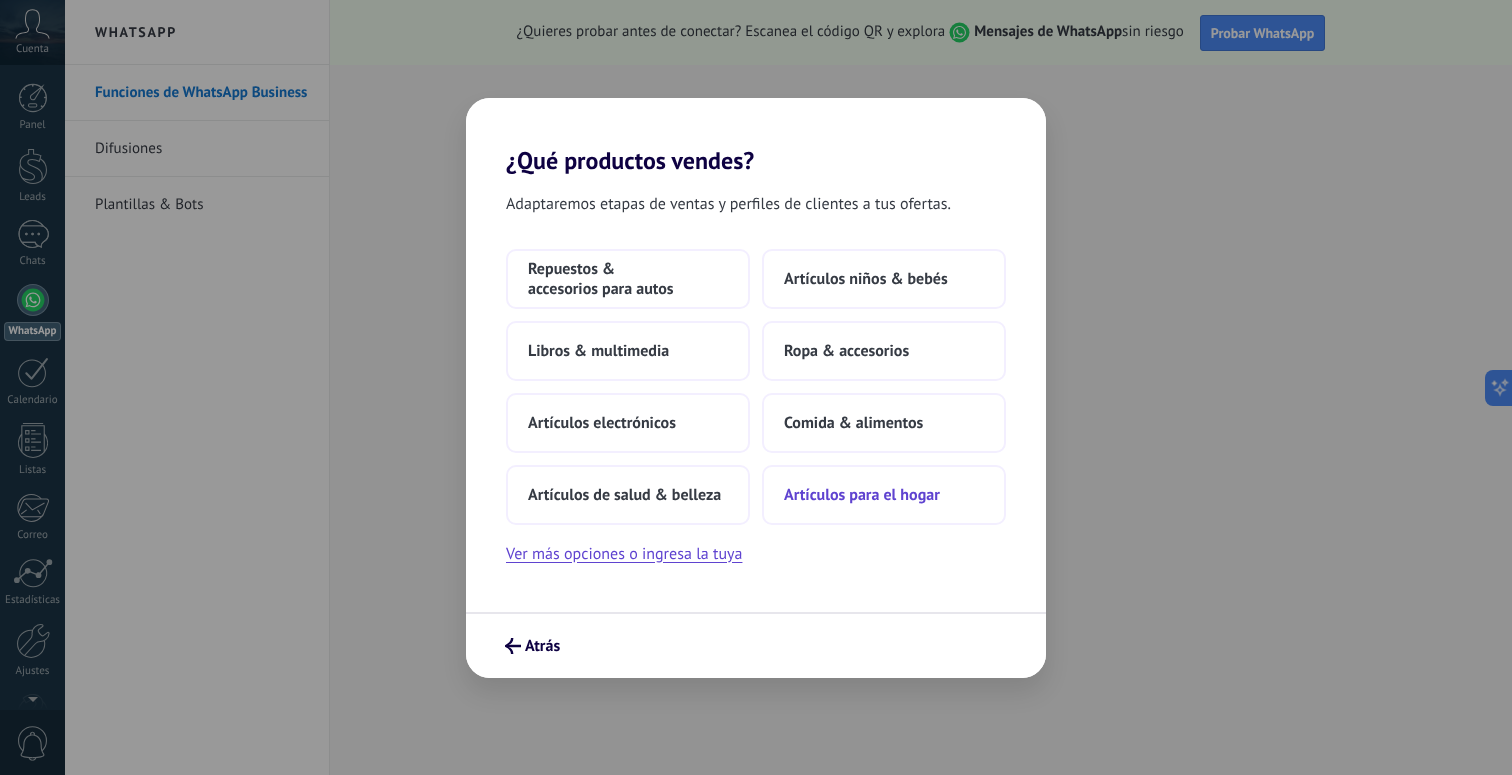 click on "Artículos para el hogar" at bounding box center (884, 495) 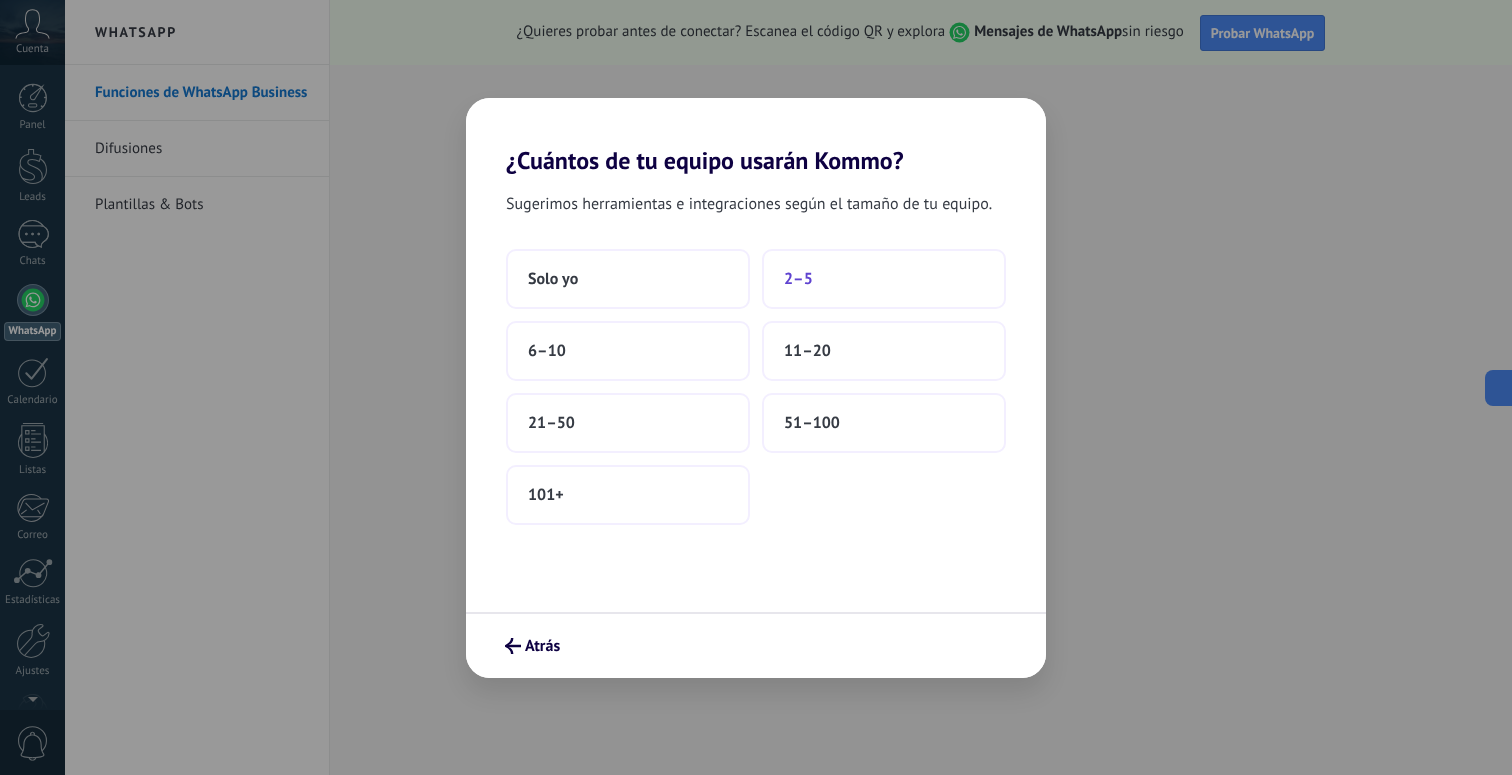 click on "2–5" at bounding box center (884, 279) 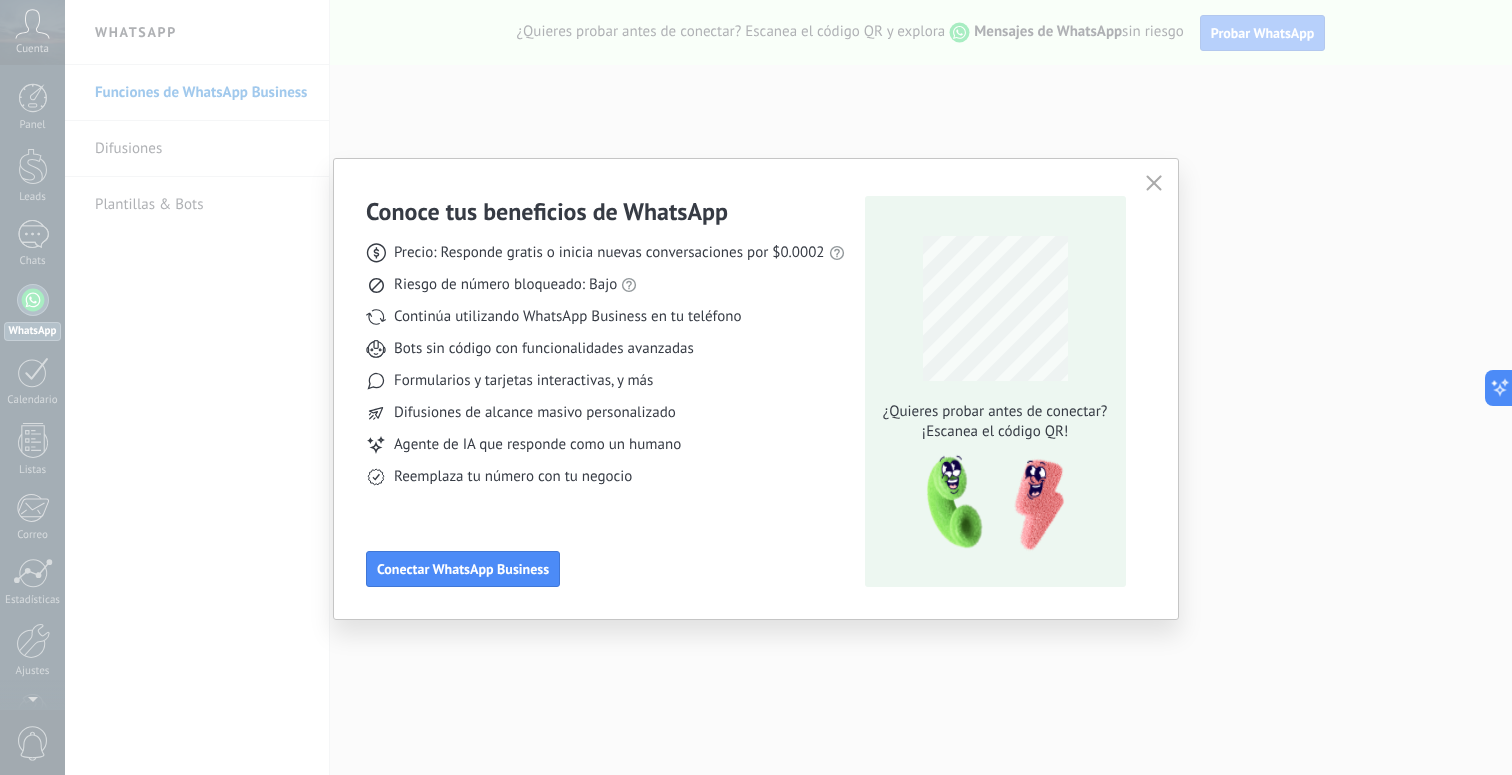 click at bounding box center [1154, 184] 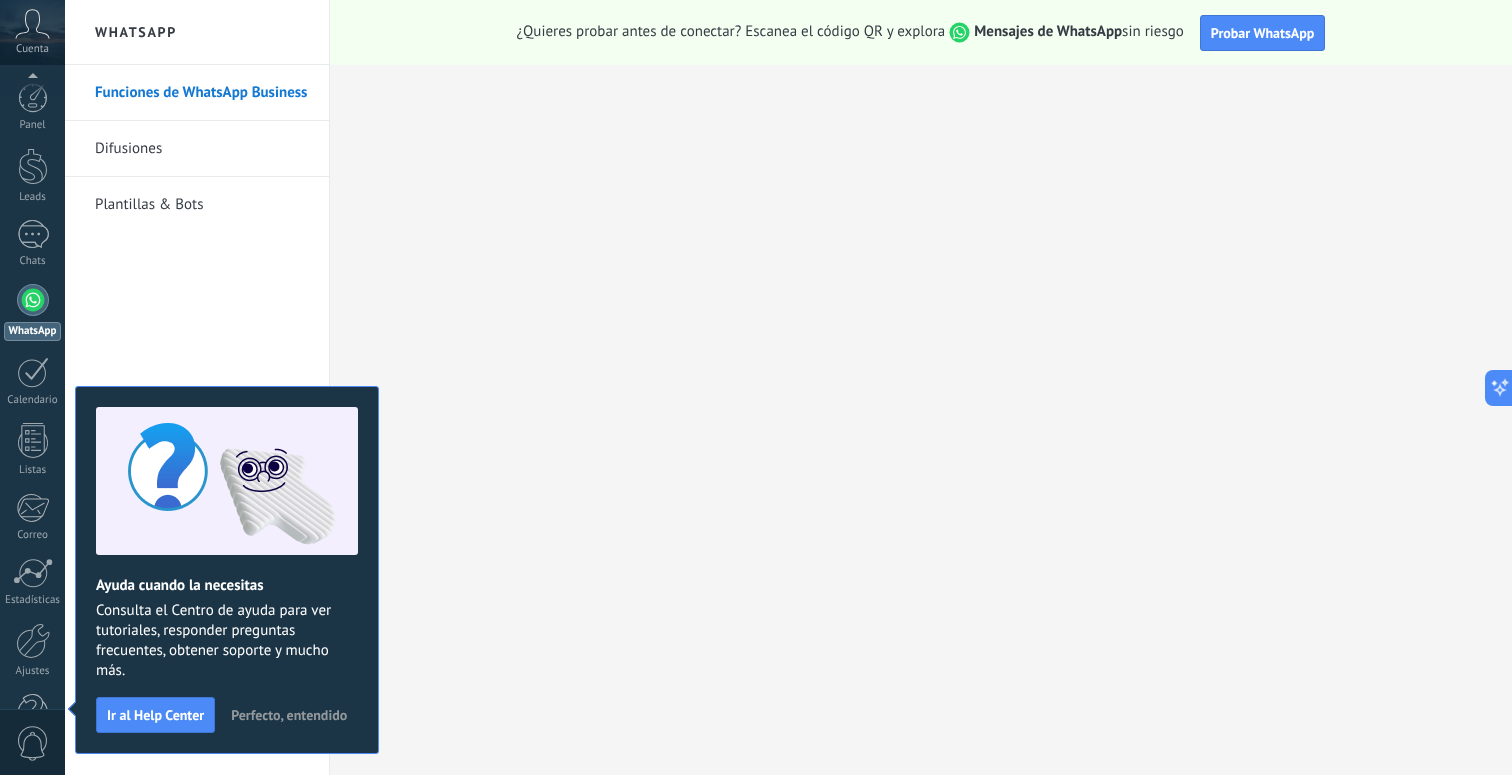 scroll, scrollTop: 59, scrollLeft: 0, axis: vertical 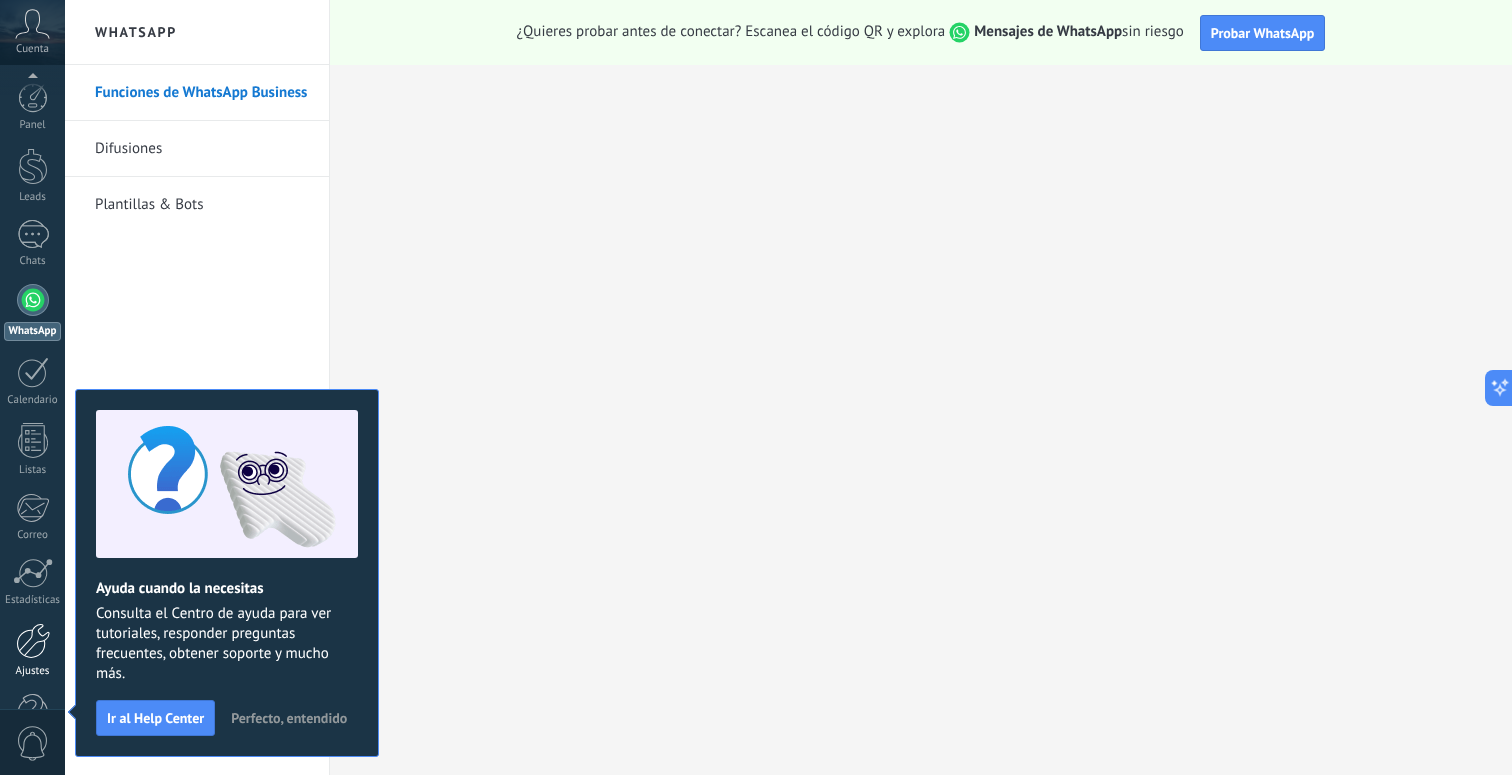 click on "Ajustes" at bounding box center [33, 671] 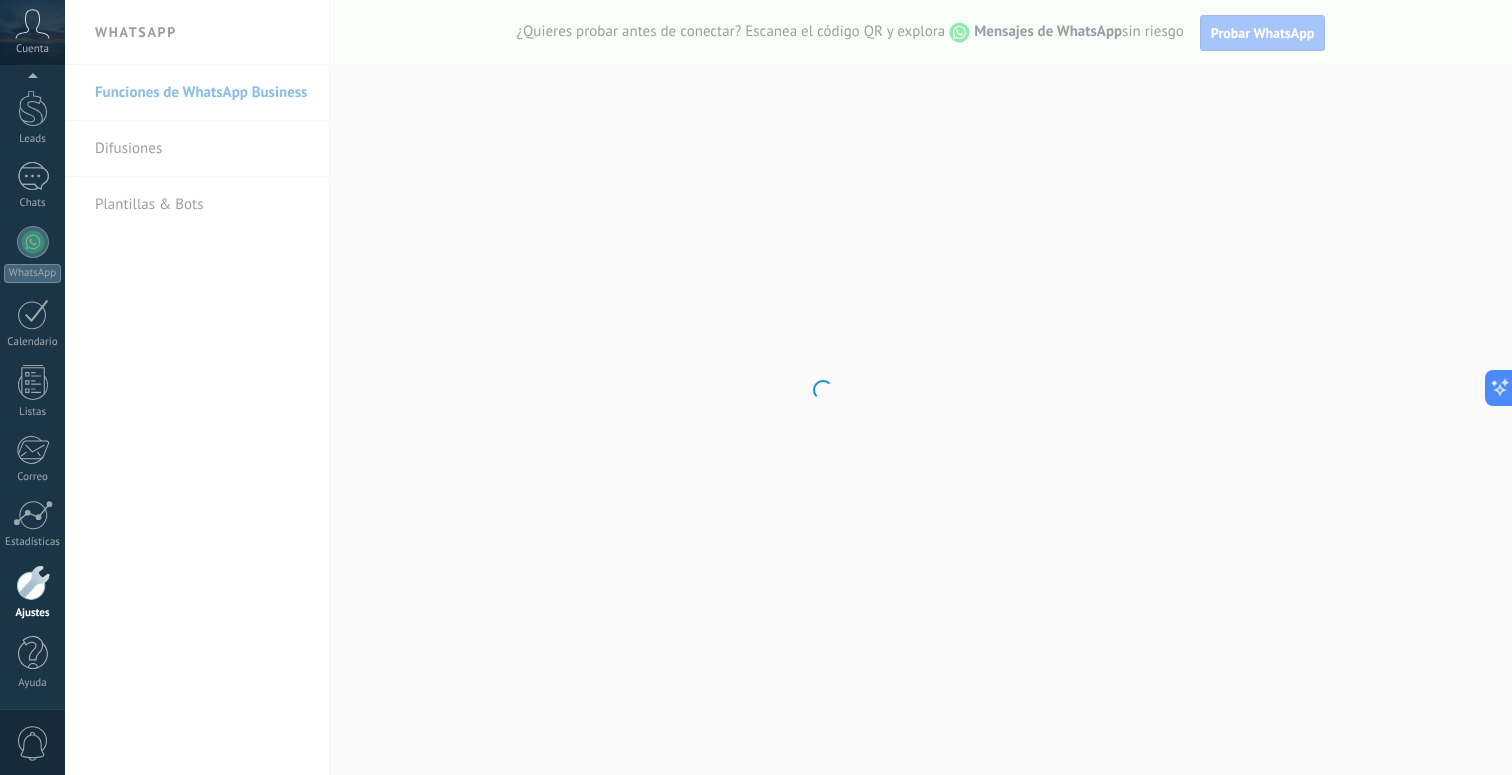 scroll, scrollTop: 59, scrollLeft: 0, axis: vertical 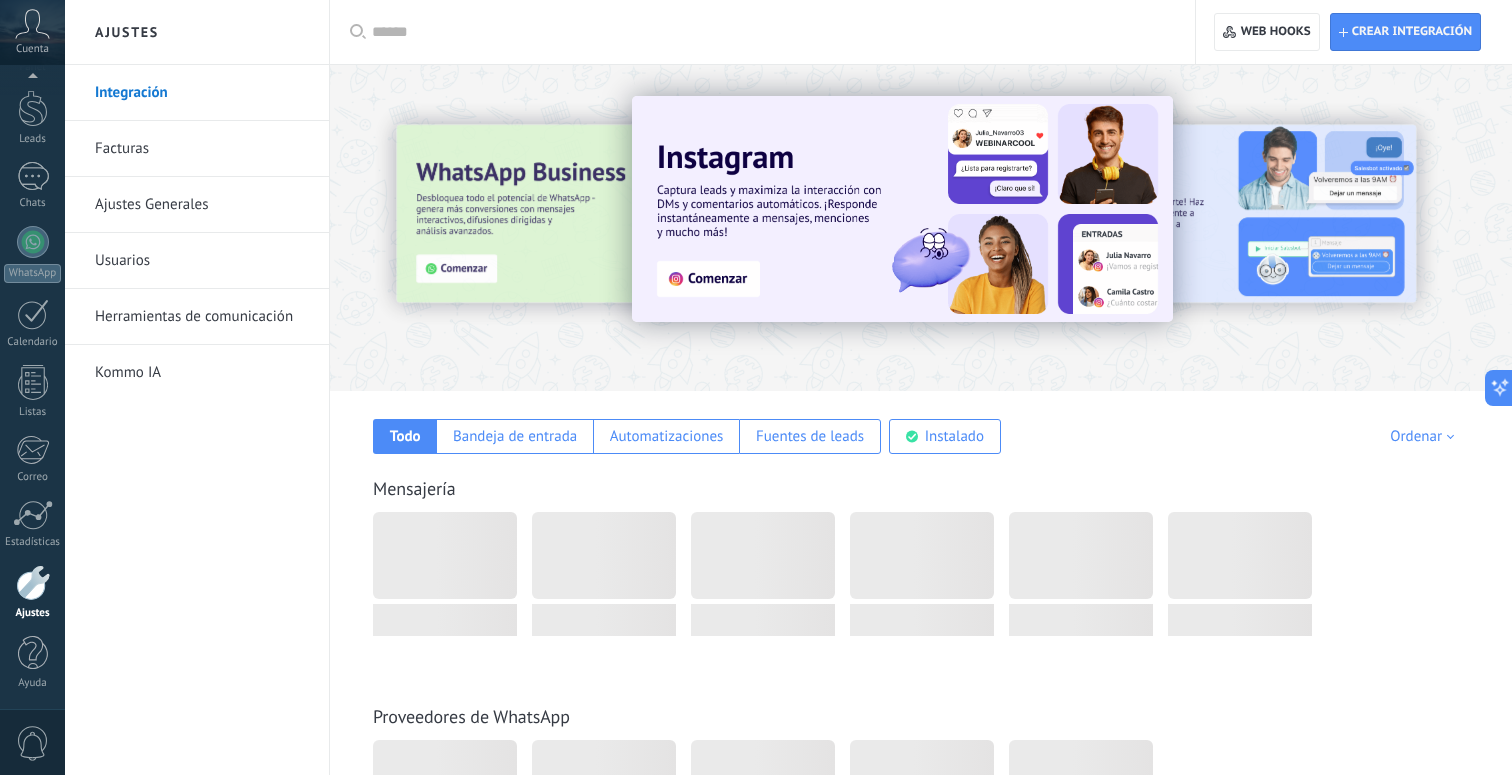 click on "Panel
Leads
Chats
WhatsApp
Clientes" at bounding box center [32, 367] 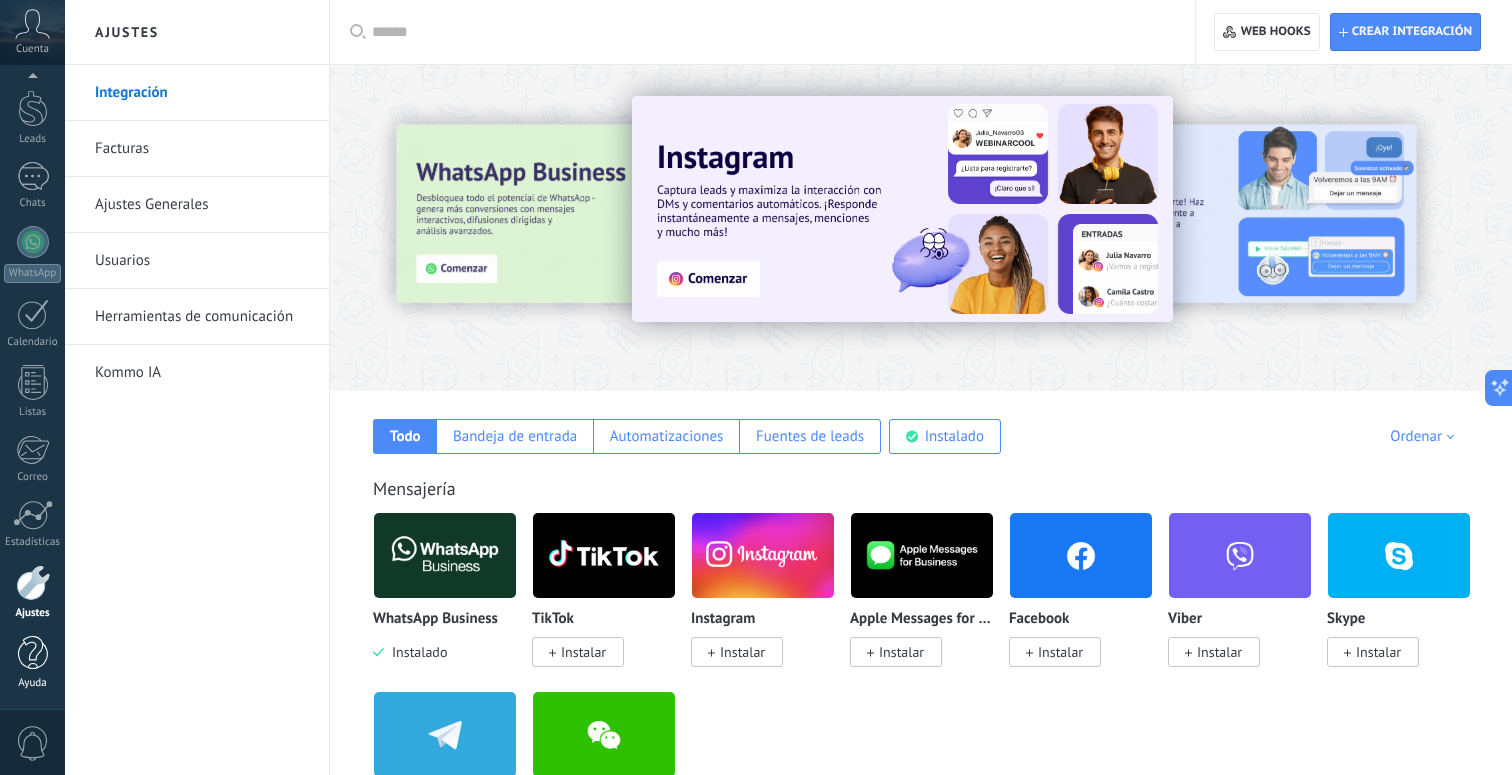 click on "Ayuda" at bounding box center (32, 663) 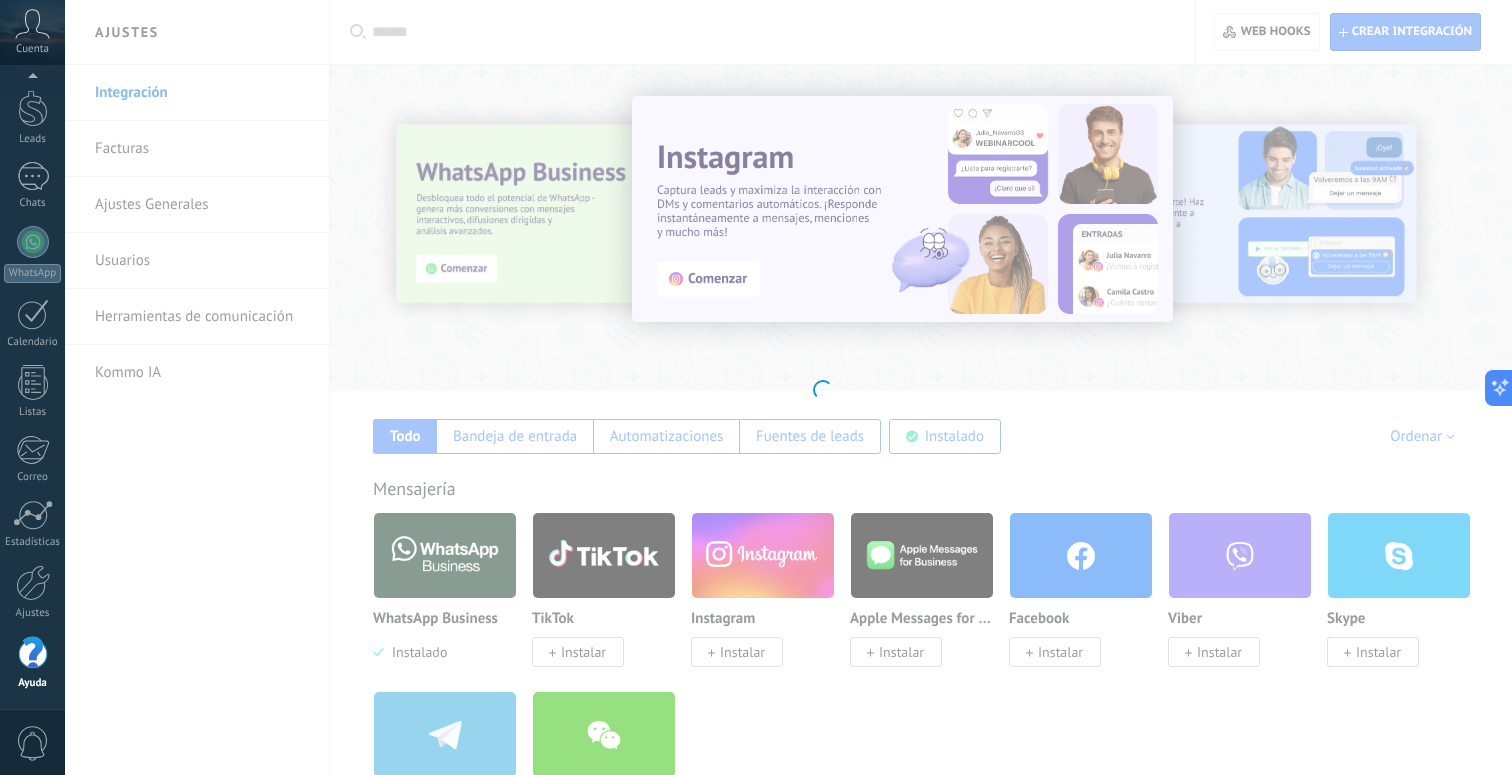 scroll, scrollTop: 59, scrollLeft: 0, axis: vertical 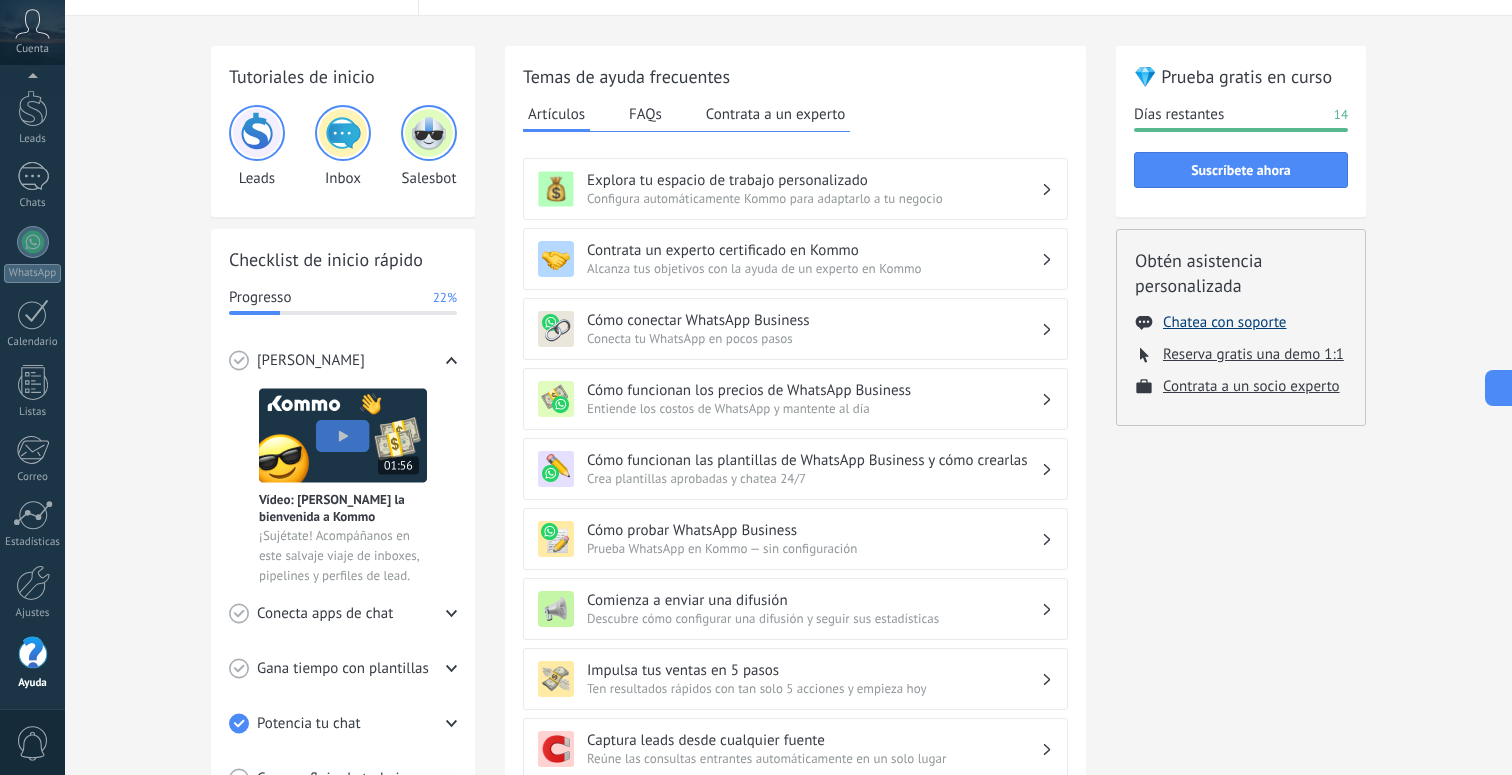 click on "Chatea con soporte" at bounding box center (1224, 322) 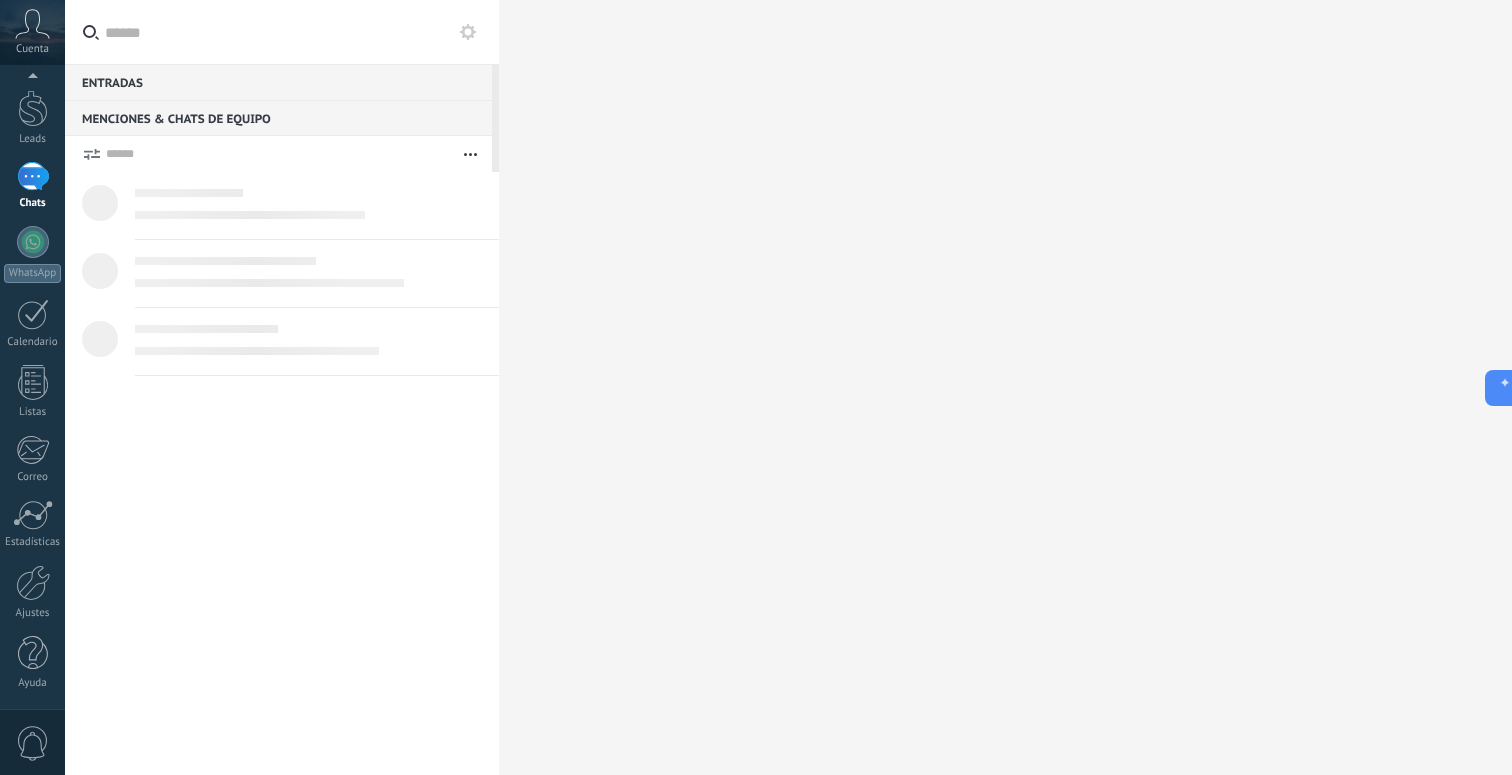scroll, scrollTop: 0, scrollLeft: 0, axis: both 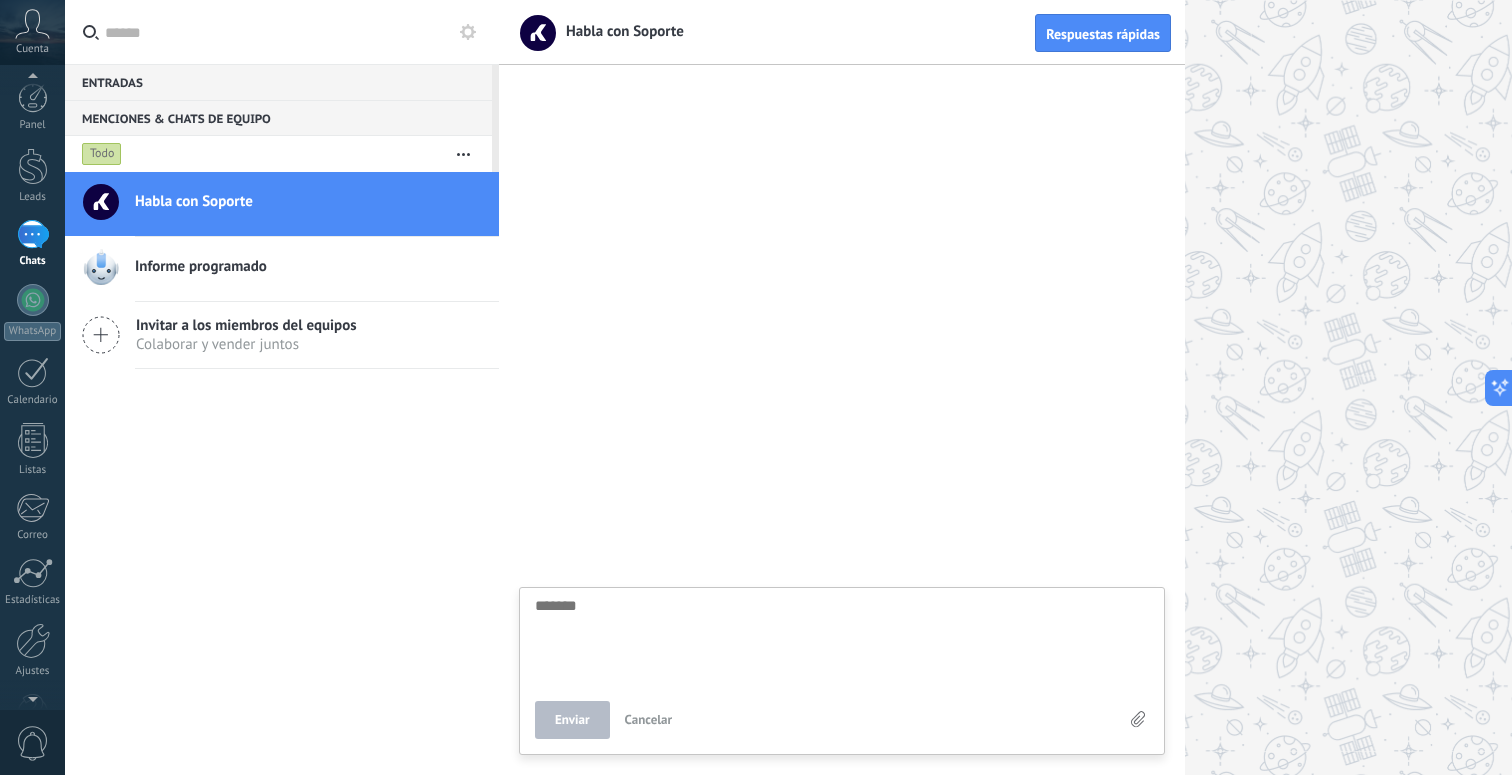 click on "0" at bounding box center (33, 743) 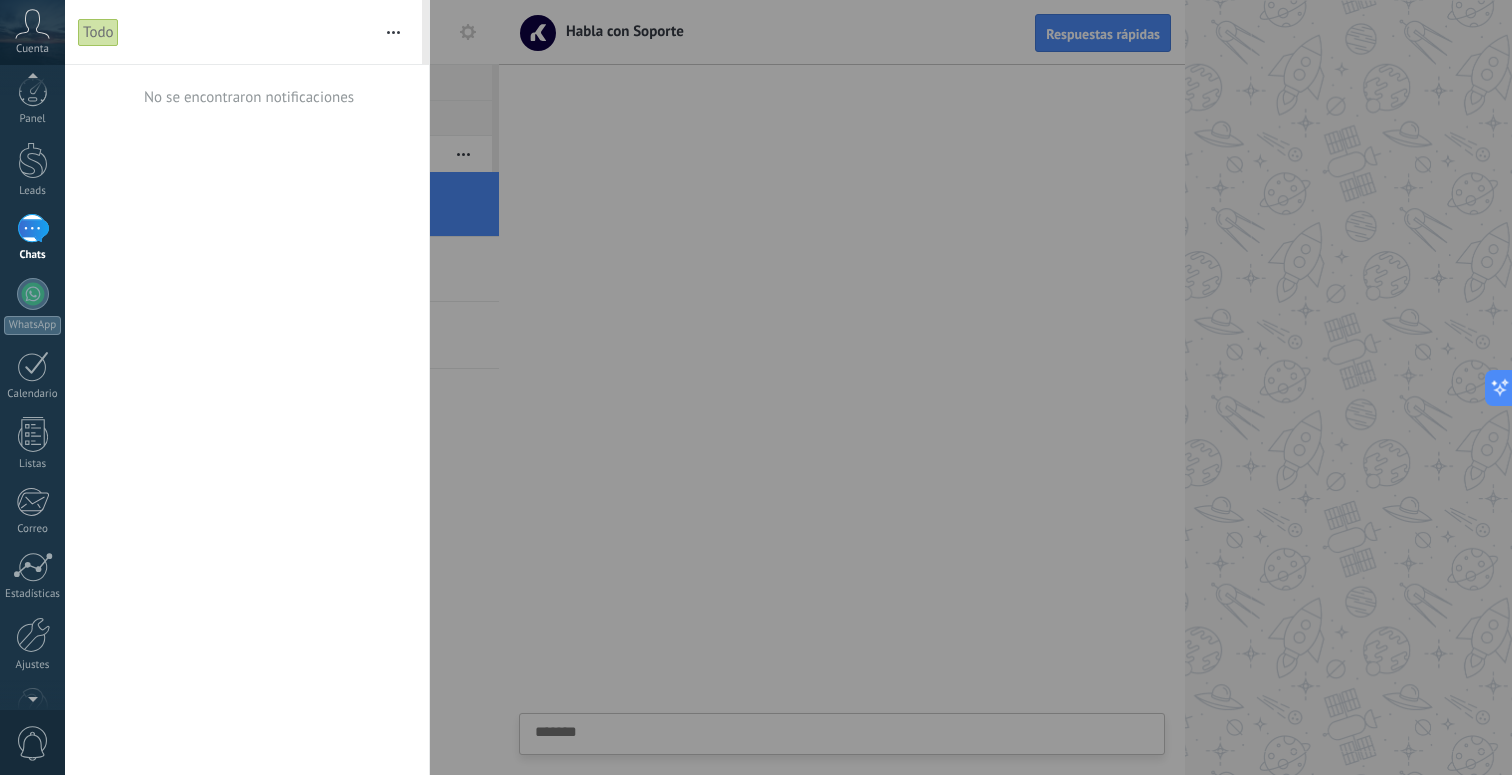 scroll, scrollTop: 0, scrollLeft: 0, axis: both 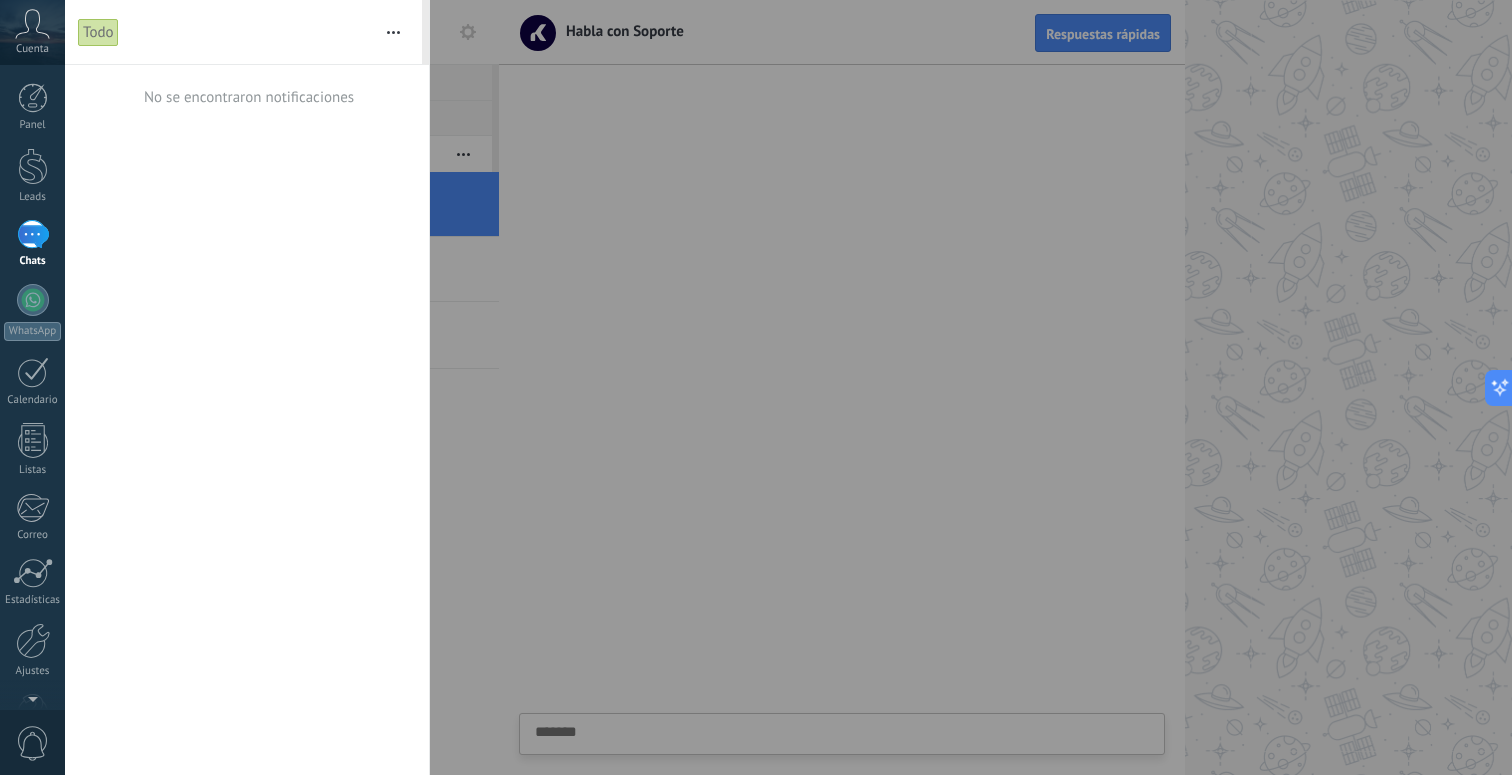 click on "0" at bounding box center [33, 743] 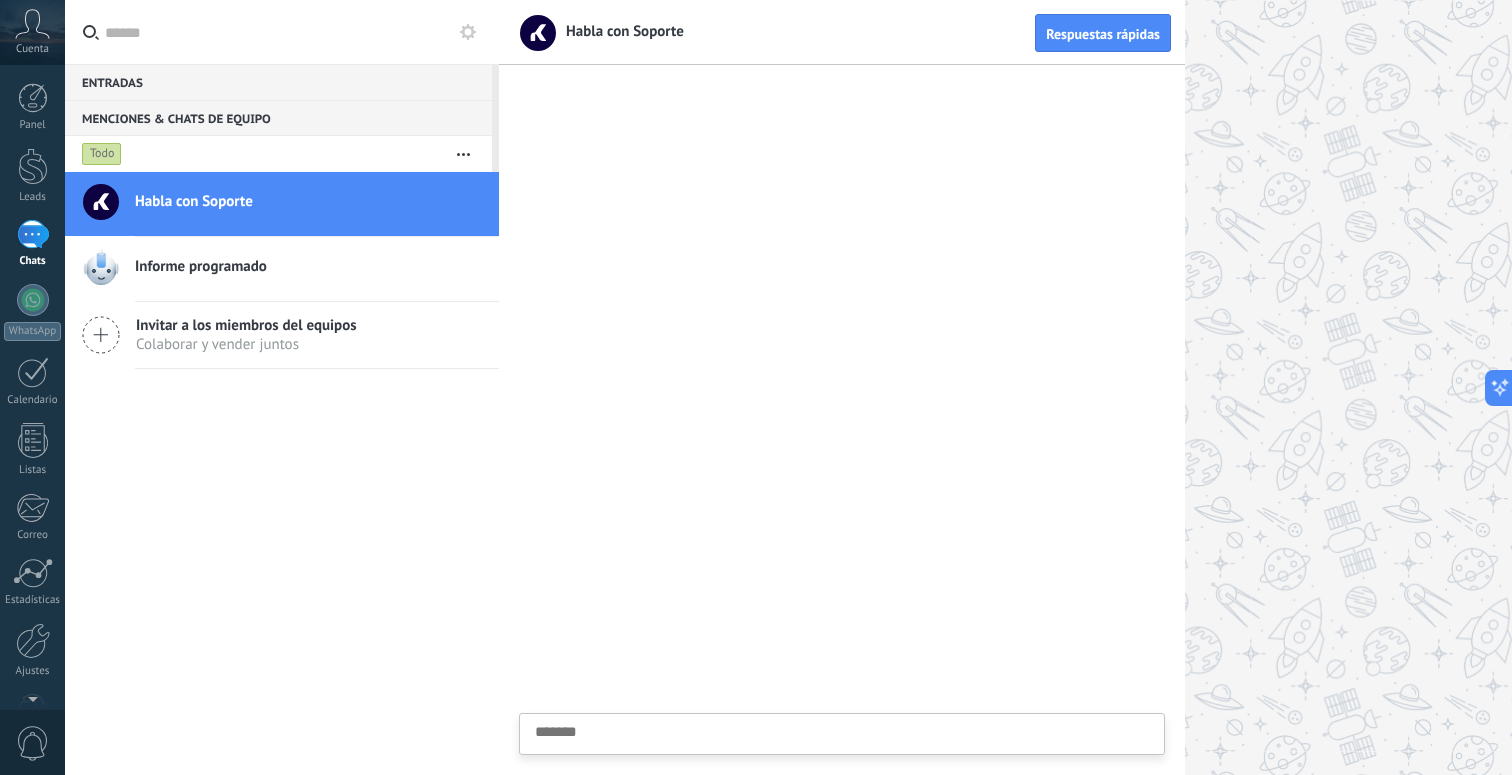 click on "0" at bounding box center (33, 743) 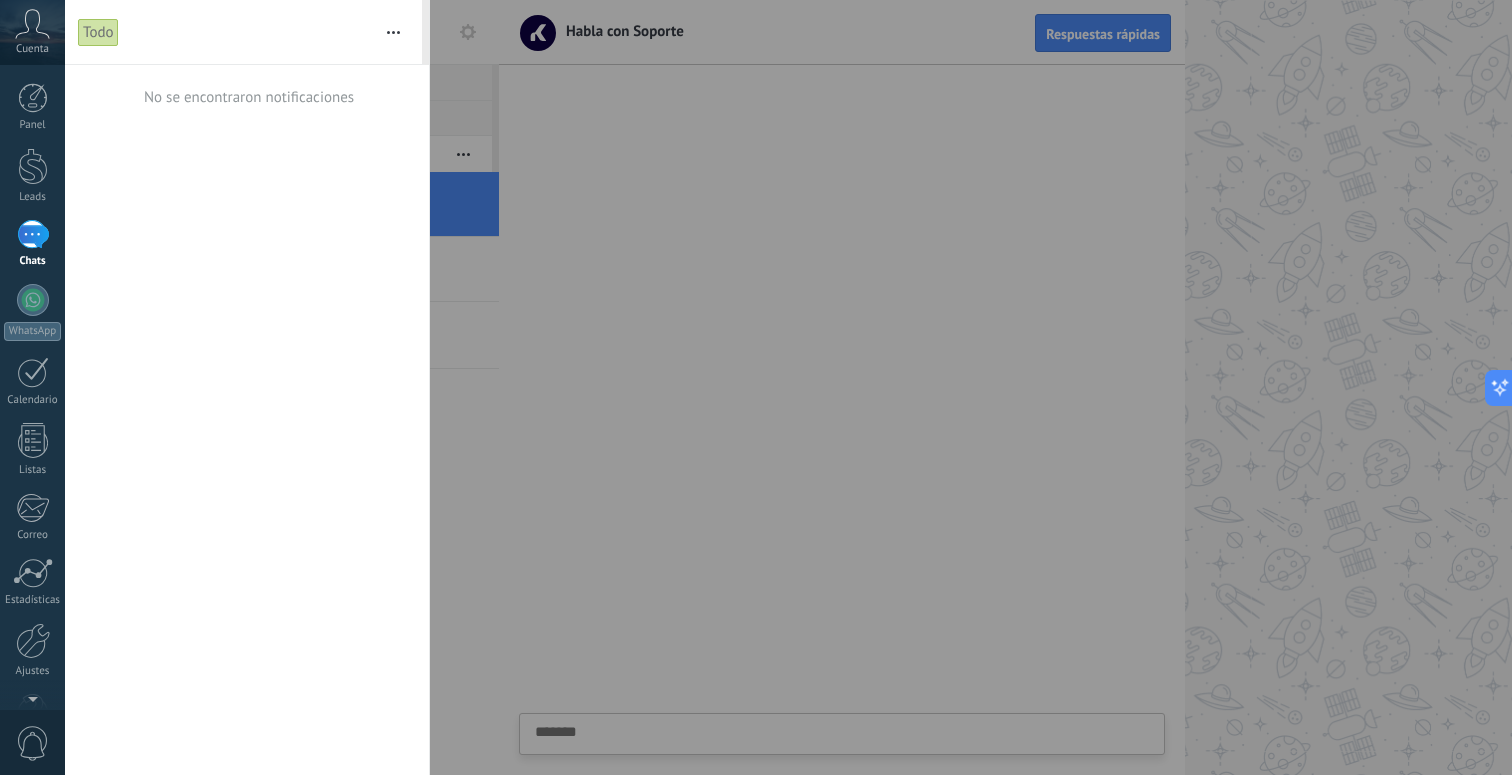 click on "Cuenta" at bounding box center [32, 49] 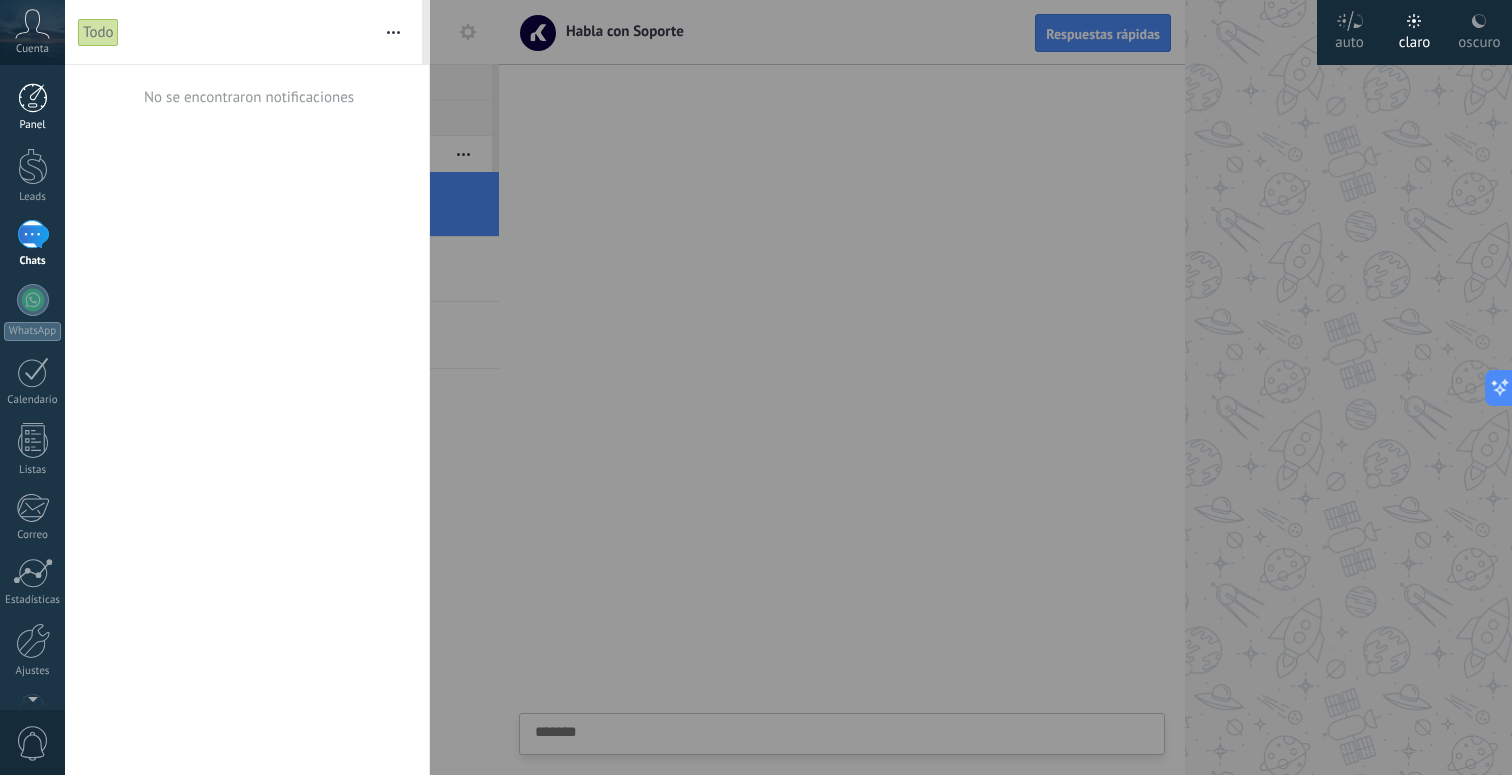 click on "Panel" at bounding box center (32, 107) 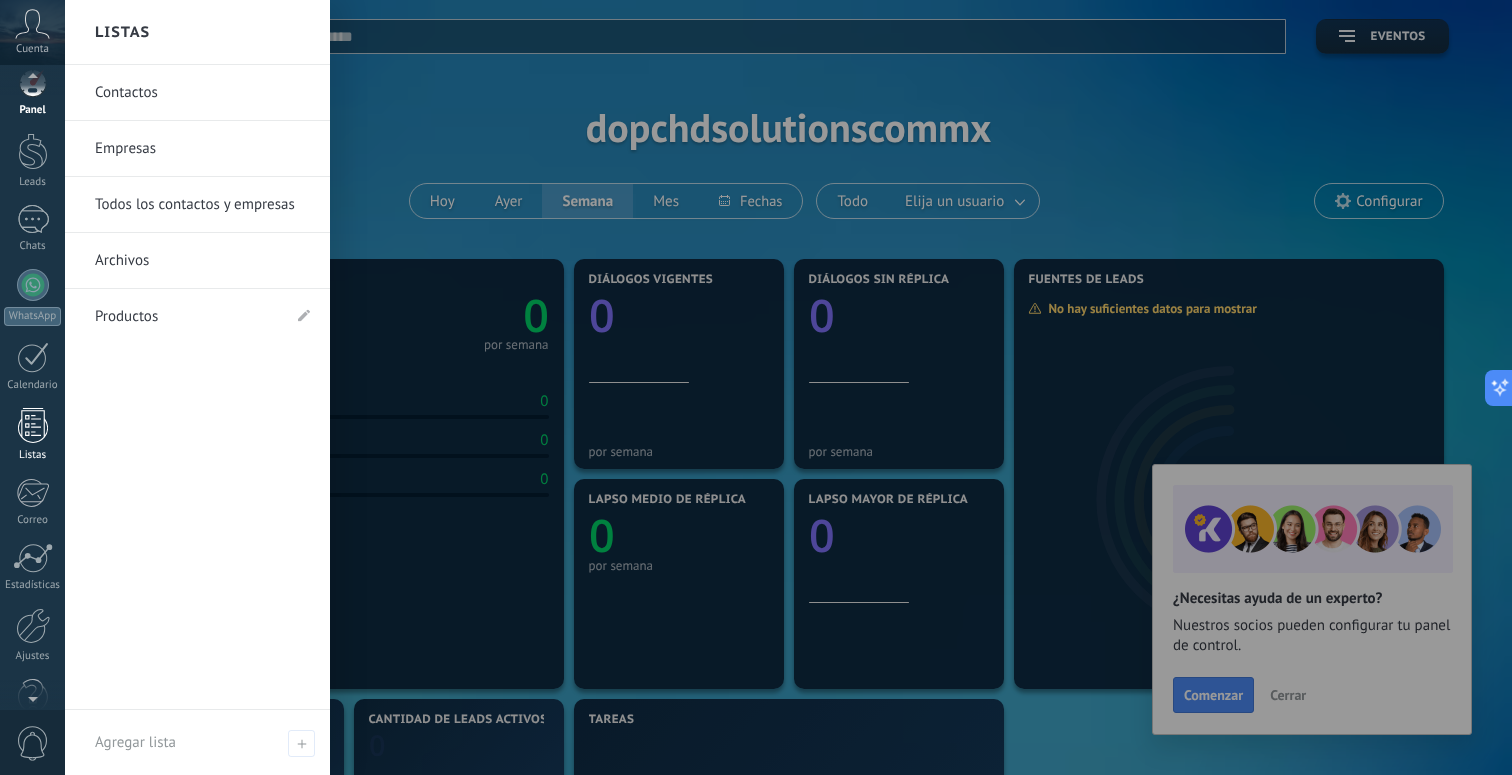 scroll, scrollTop: 59, scrollLeft: 0, axis: vertical 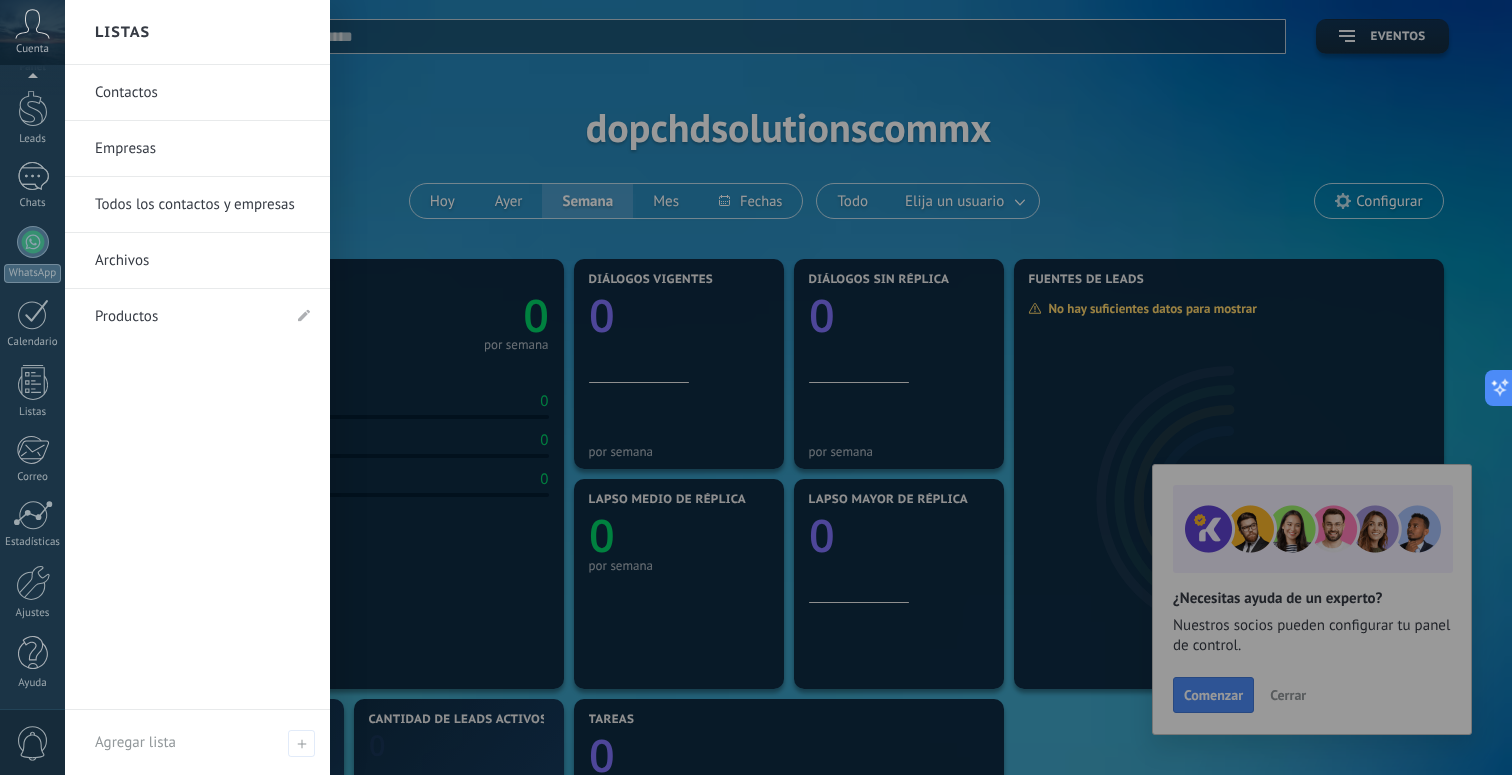 click on "0" at bounding box center [33, 743] 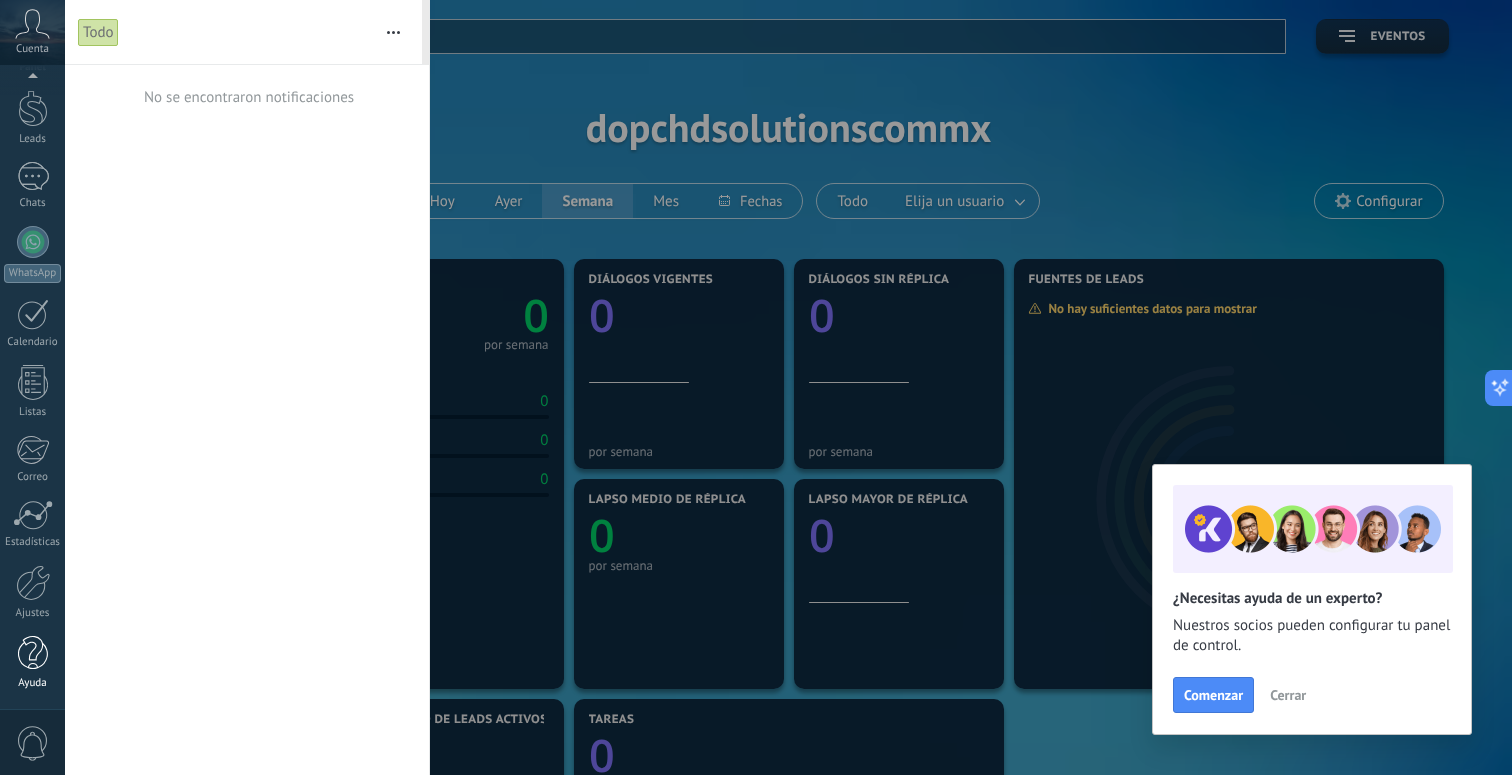 click at bounding box center [33, 653] 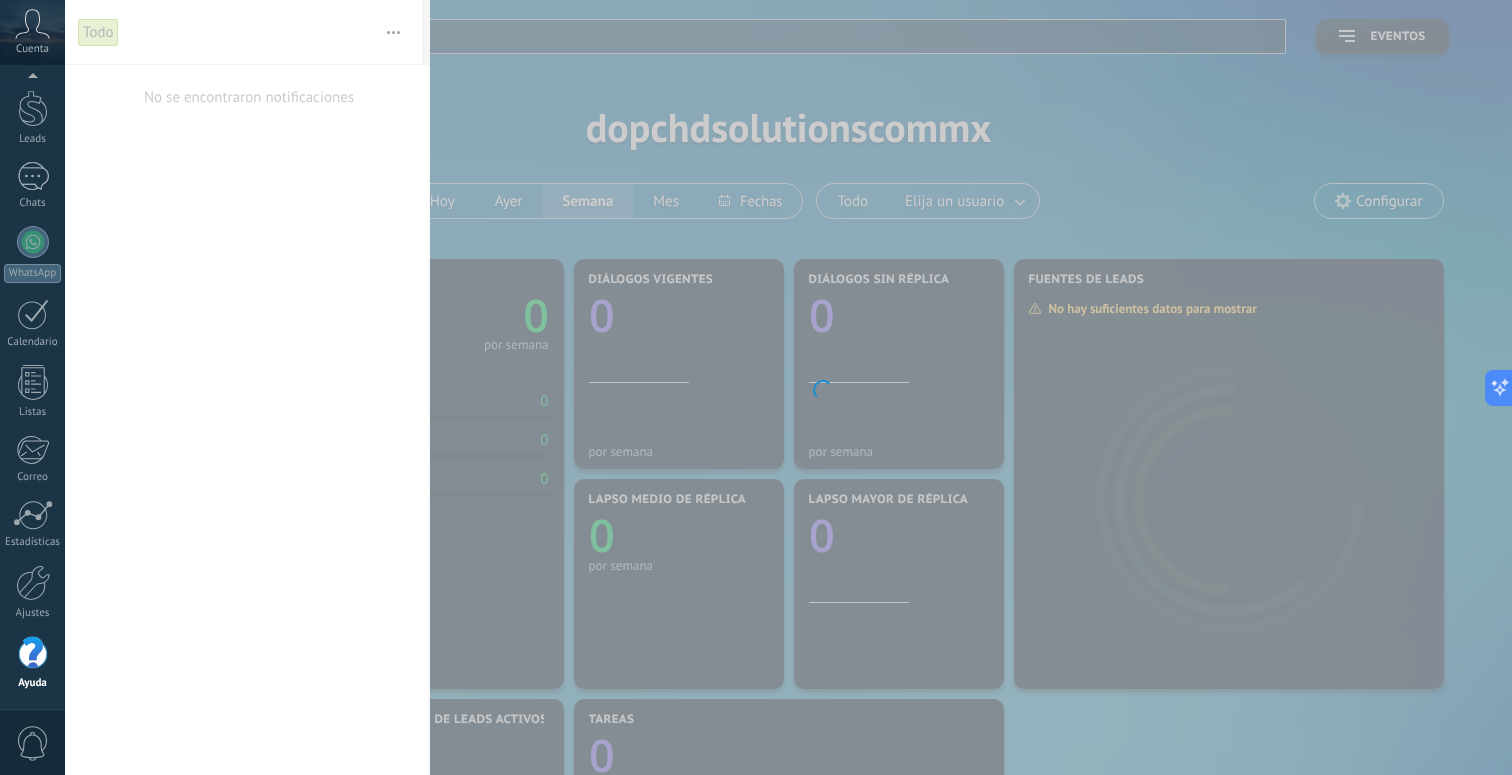 scroll, scrollTop: 59, scrollLeft: 0, axis: vertical 